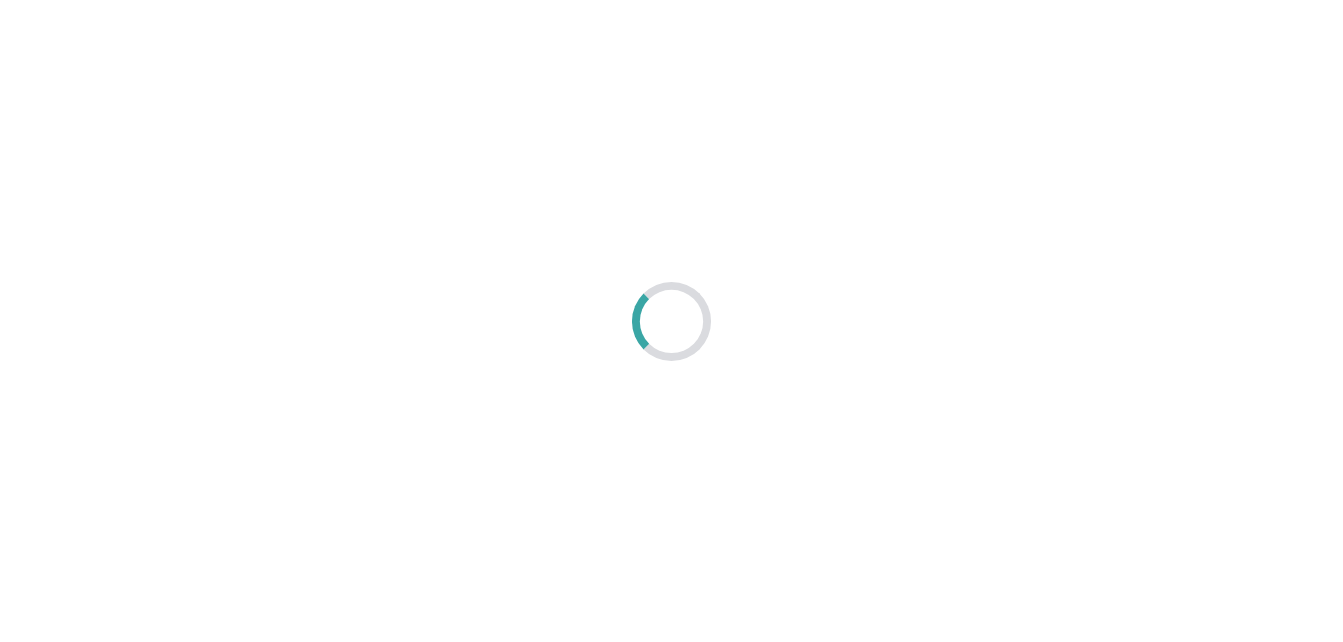 scroll, scrollTop: 0, scrollLeft: 0, axis: both 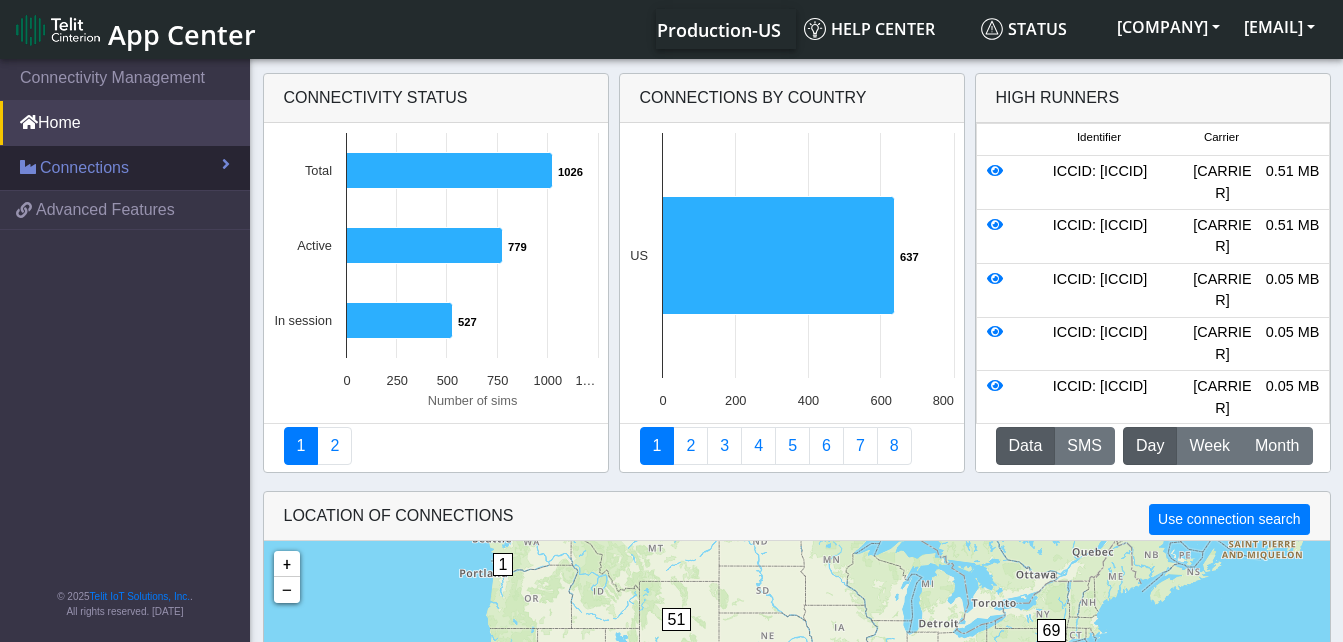 click on "Connections" at bounding box center [125, 168] 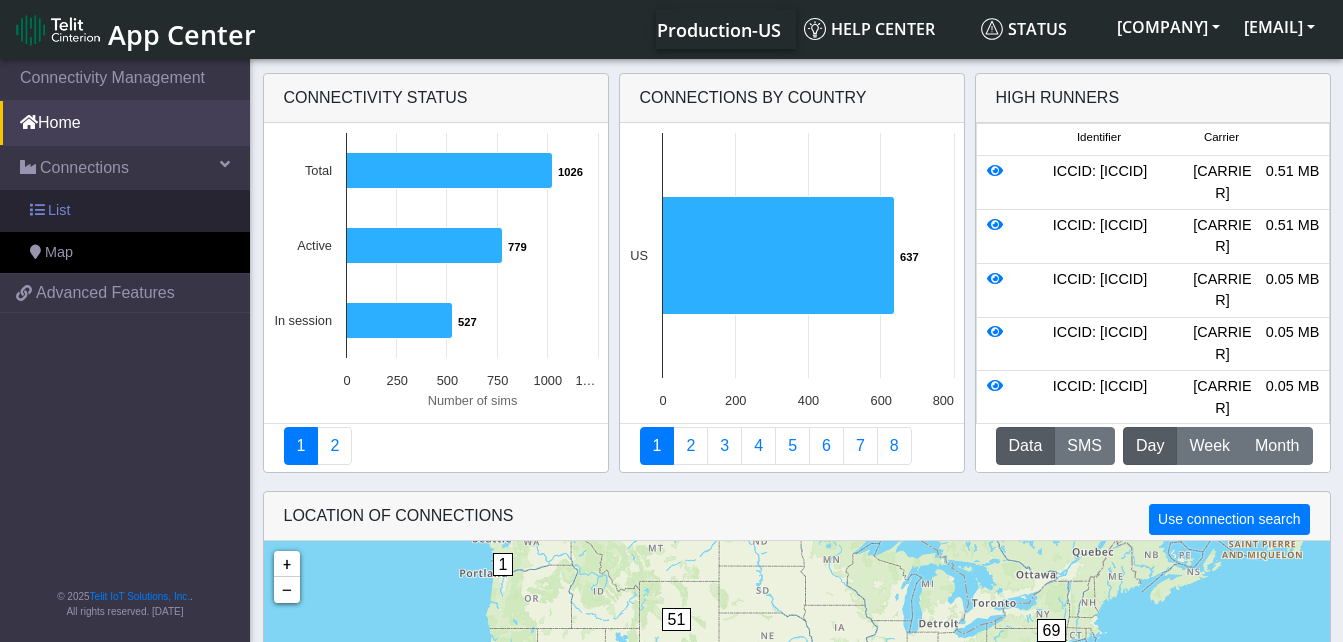 click on "List" at bounding box center [125, 211] 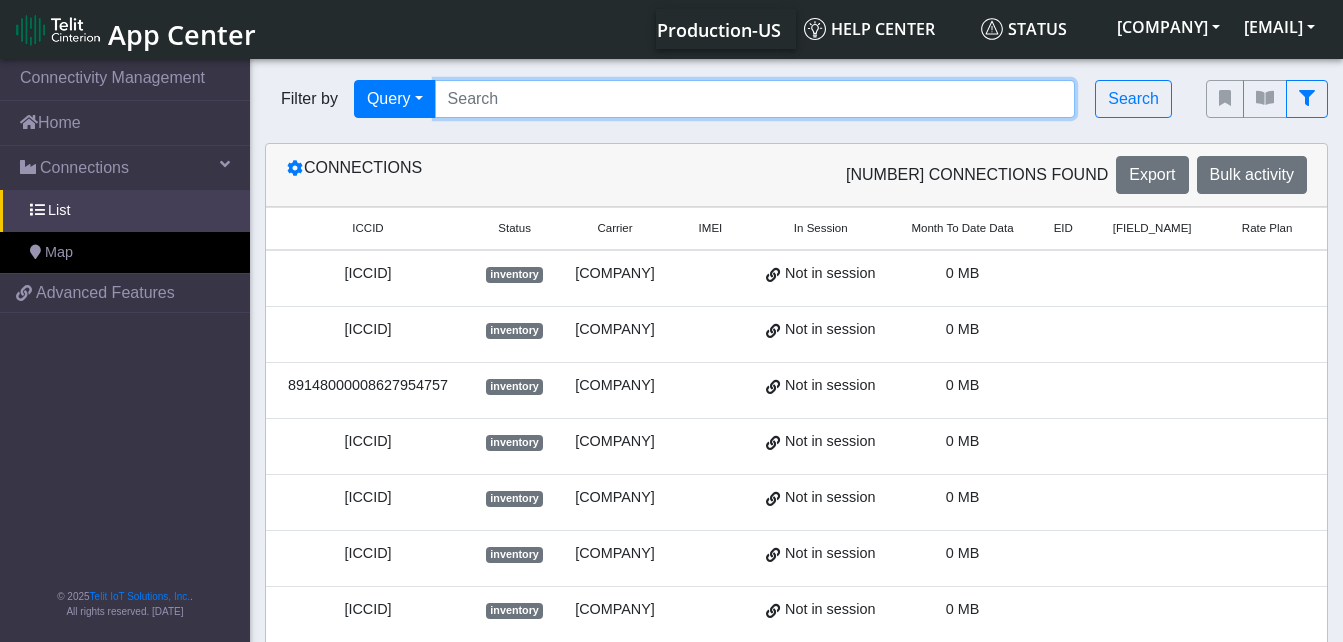 click at bounding box center (755, 99) 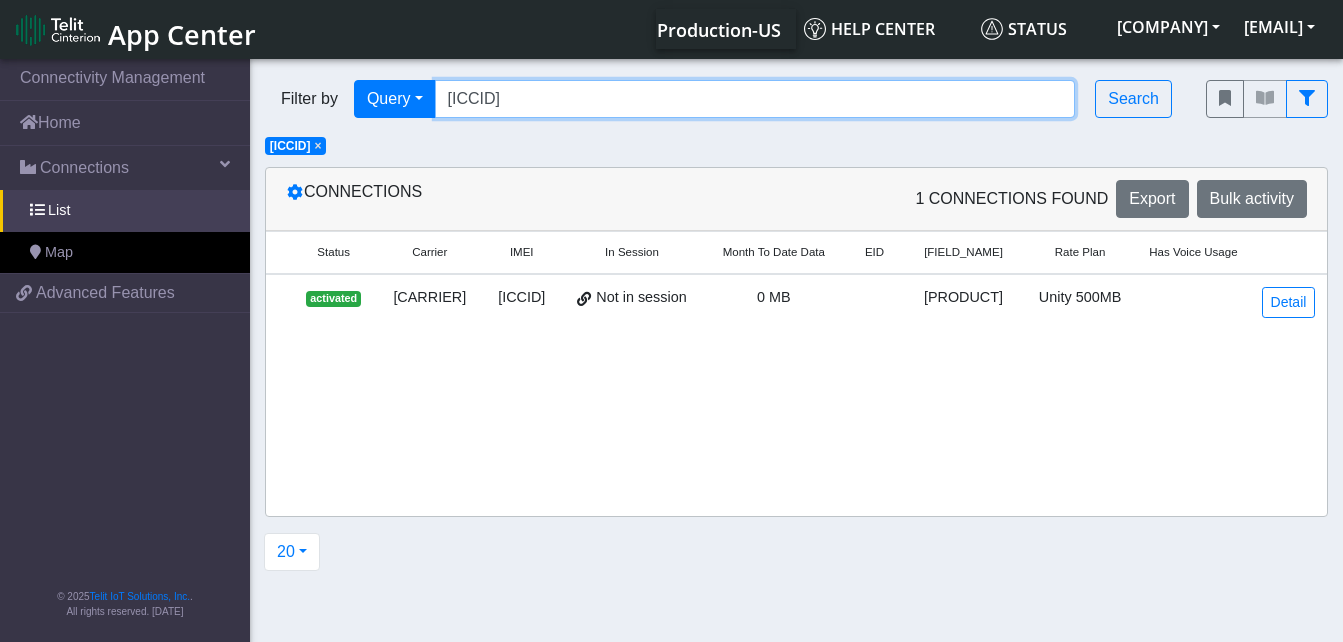 scroll, scrollTop: 0, scrollLeft: 283, axis: horizontal 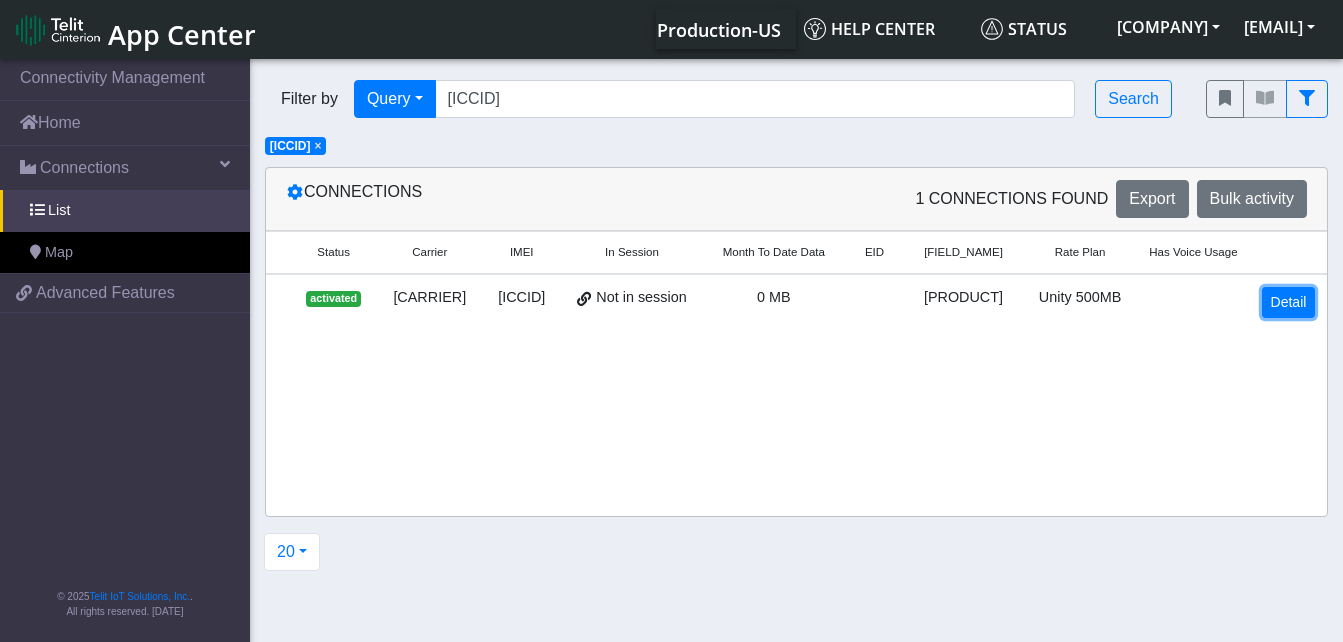 click on "Detail" at bounding box center (1289, 302) 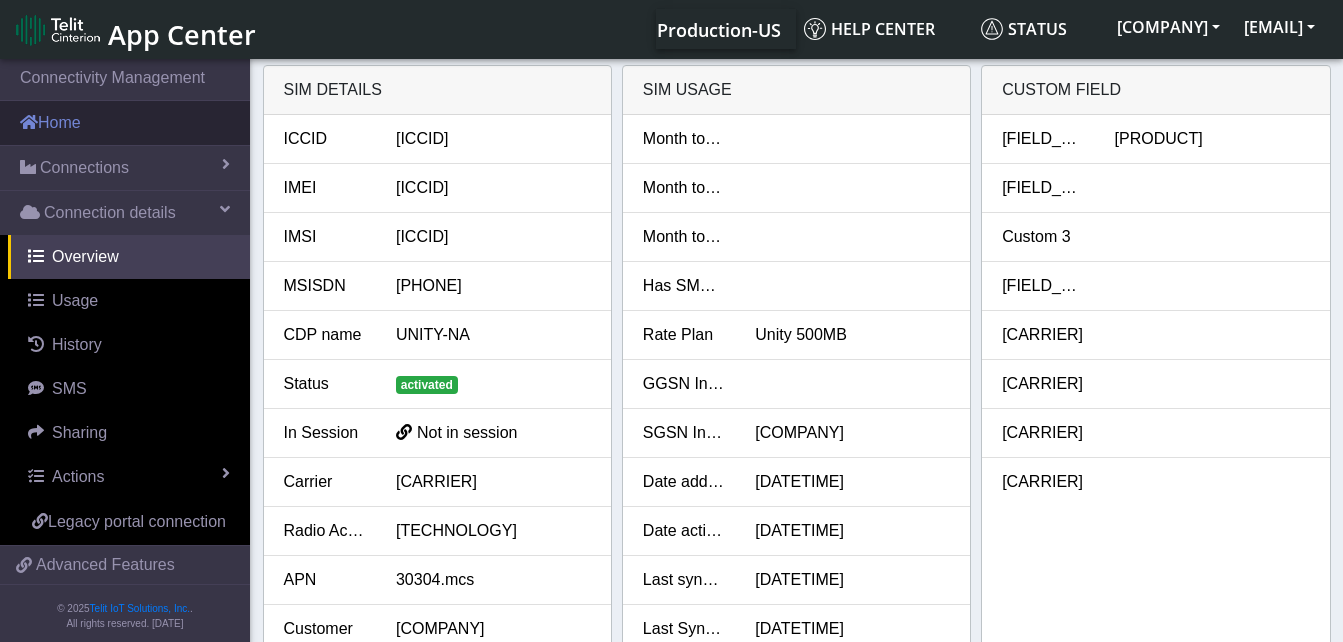 click on "Home" at bounding box center (125, 123) 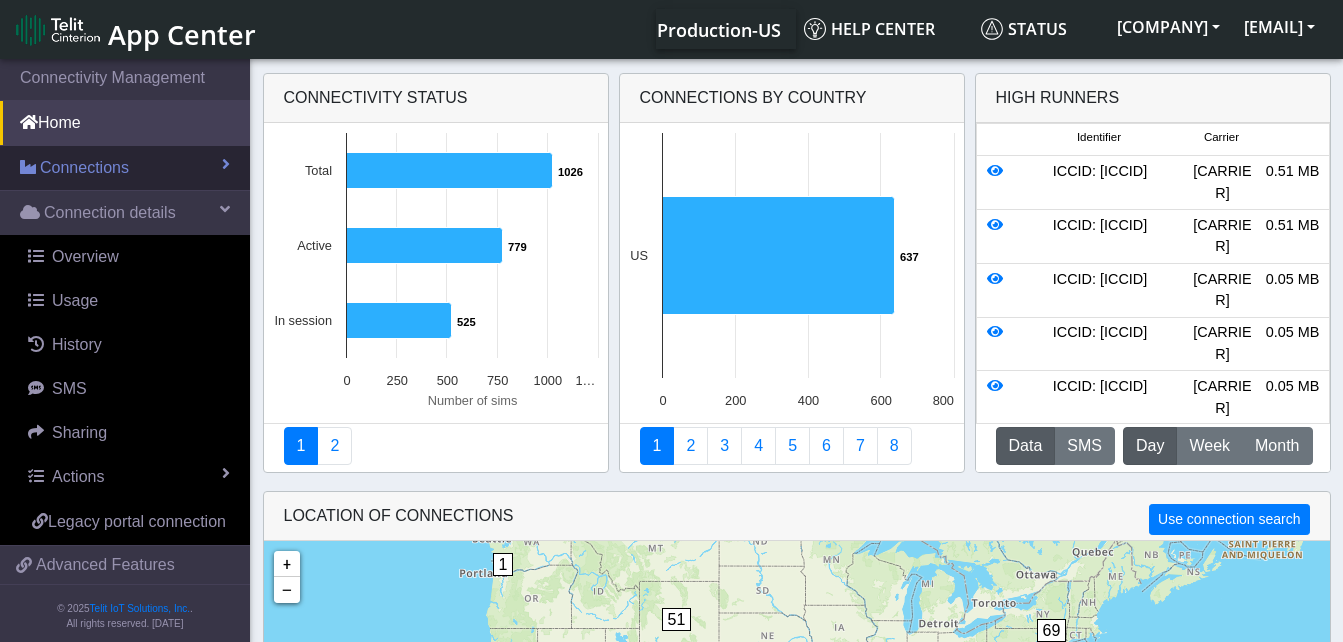 click on "Connections" at bounding box center (84, 168) 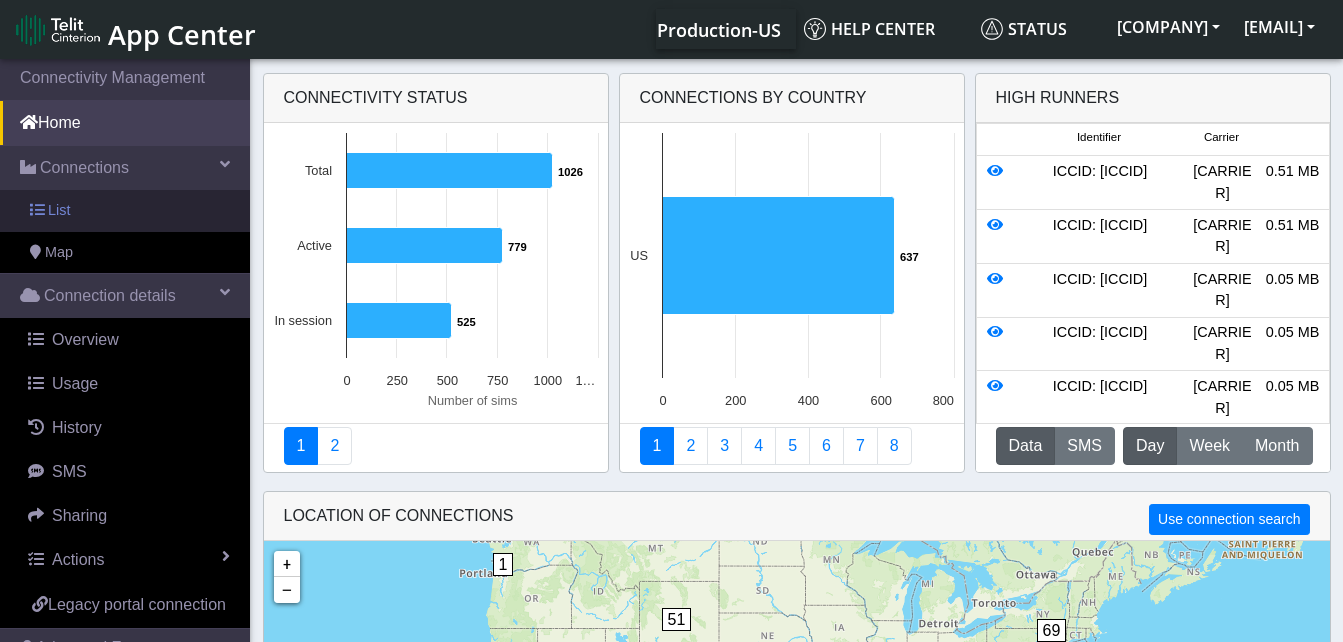 click on "List" at bounding box center [125, 211] 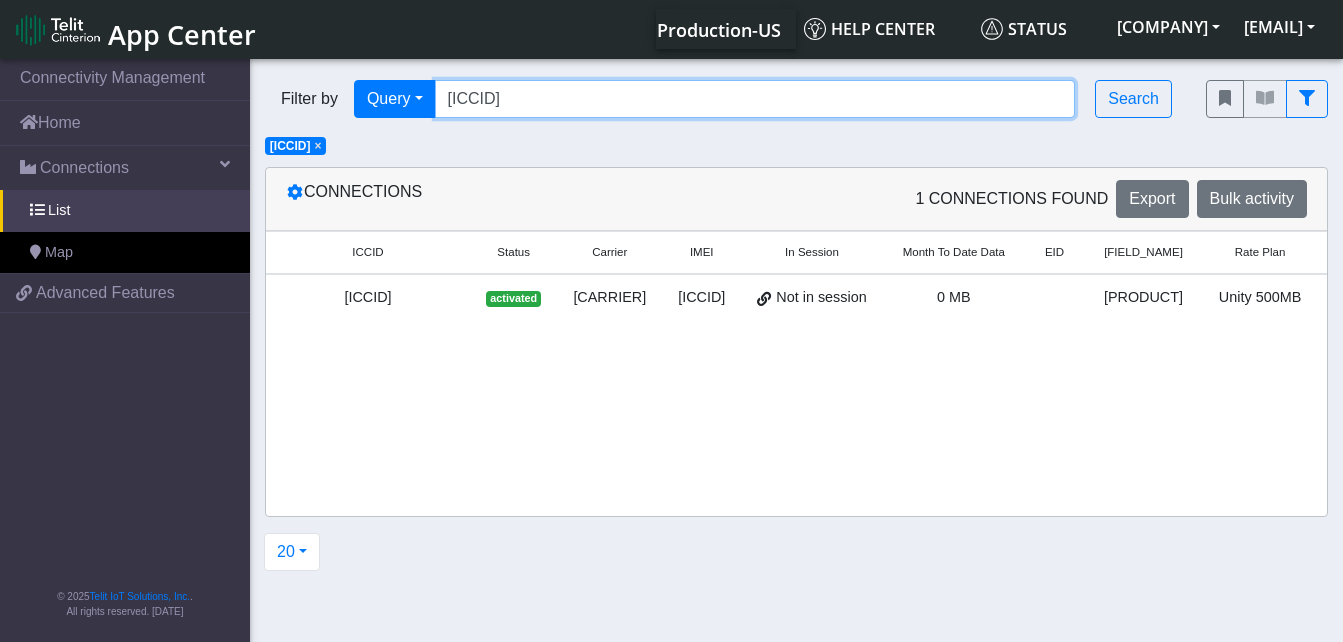 click on "[ICCID]" at bounding box center (755, 99) 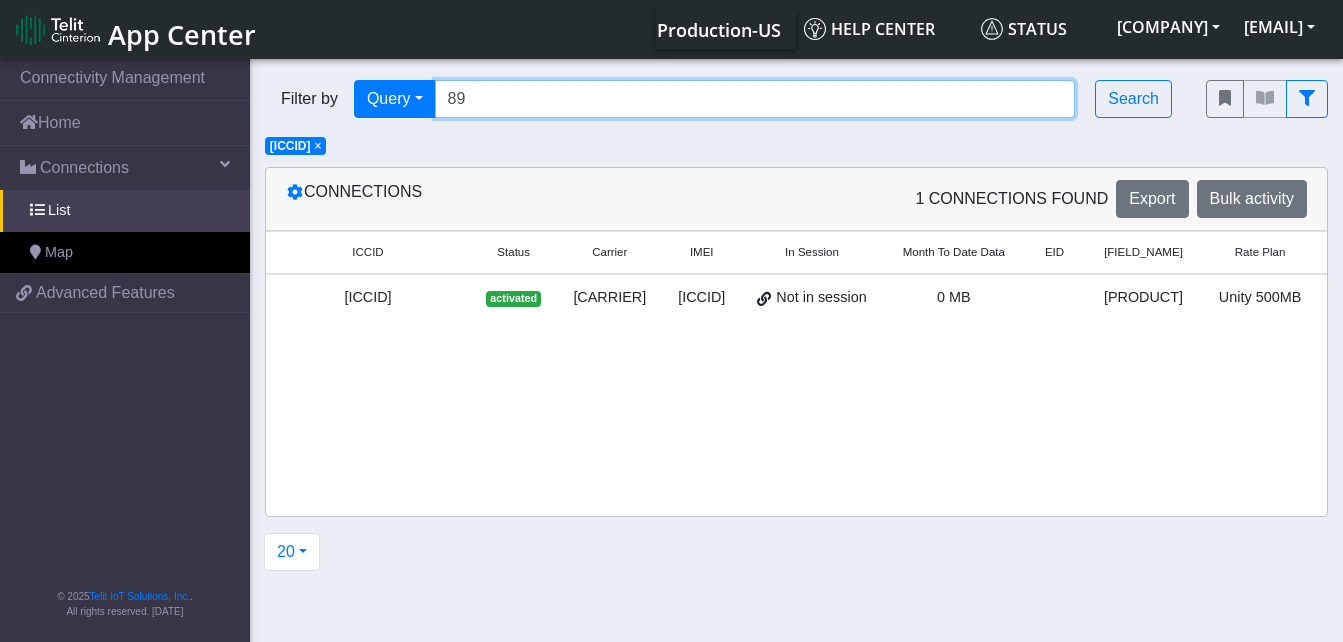 type on "8" 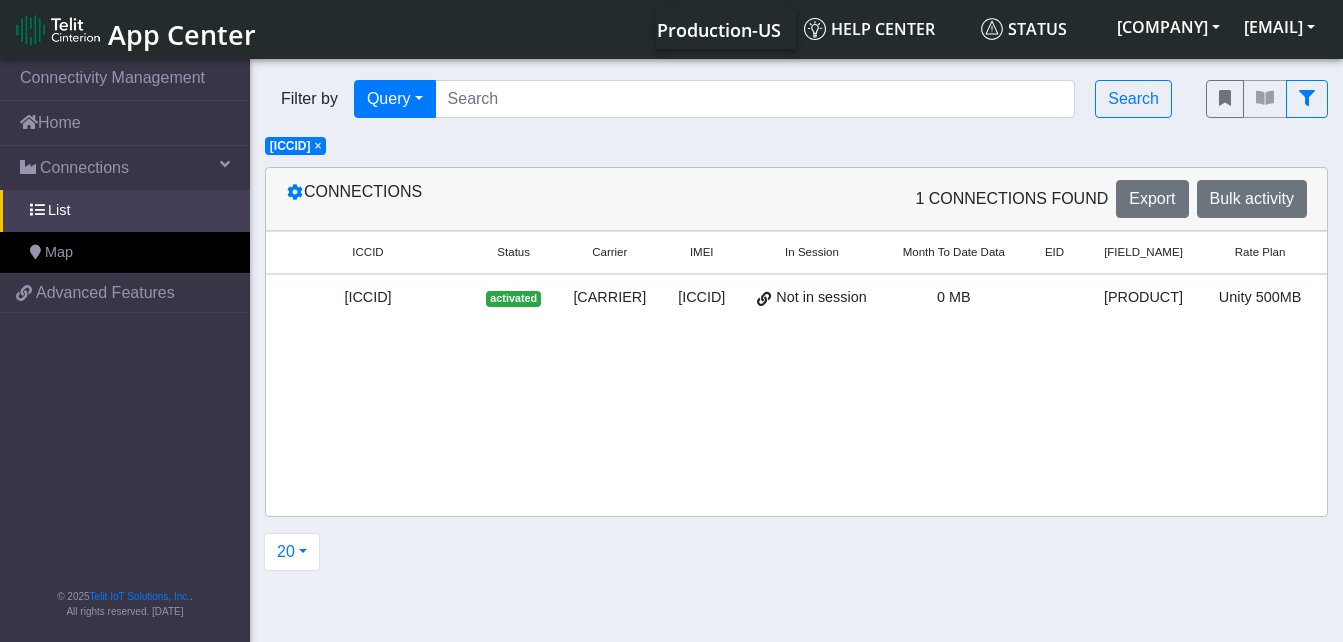 click on "×" 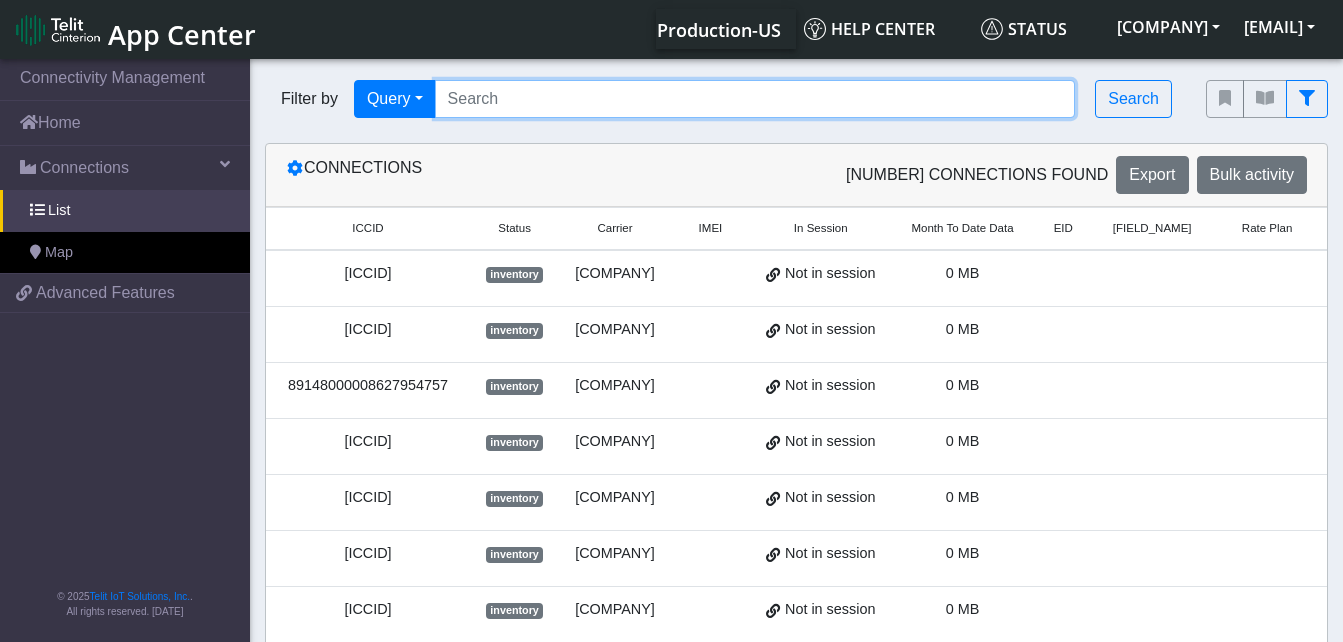 click at bounding box center [755, 99] 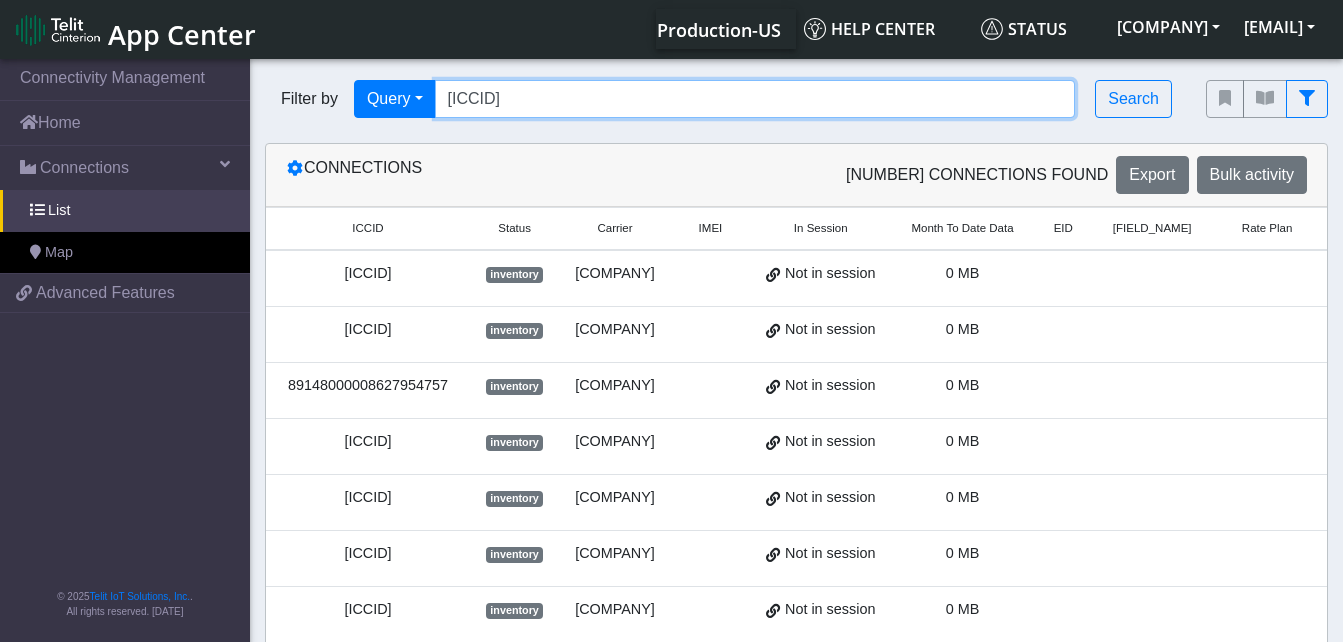 type on "[ICCID]" 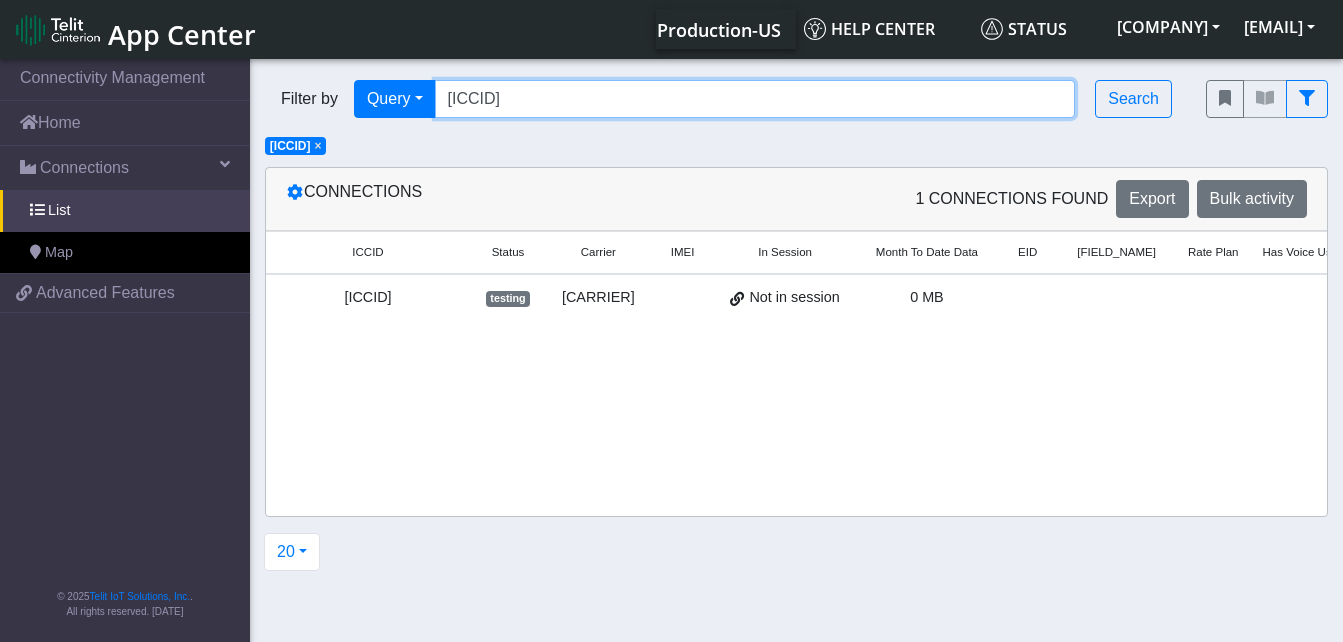 scroll, scrollTop: 0, scrollLeft: 80, axis: horizontal 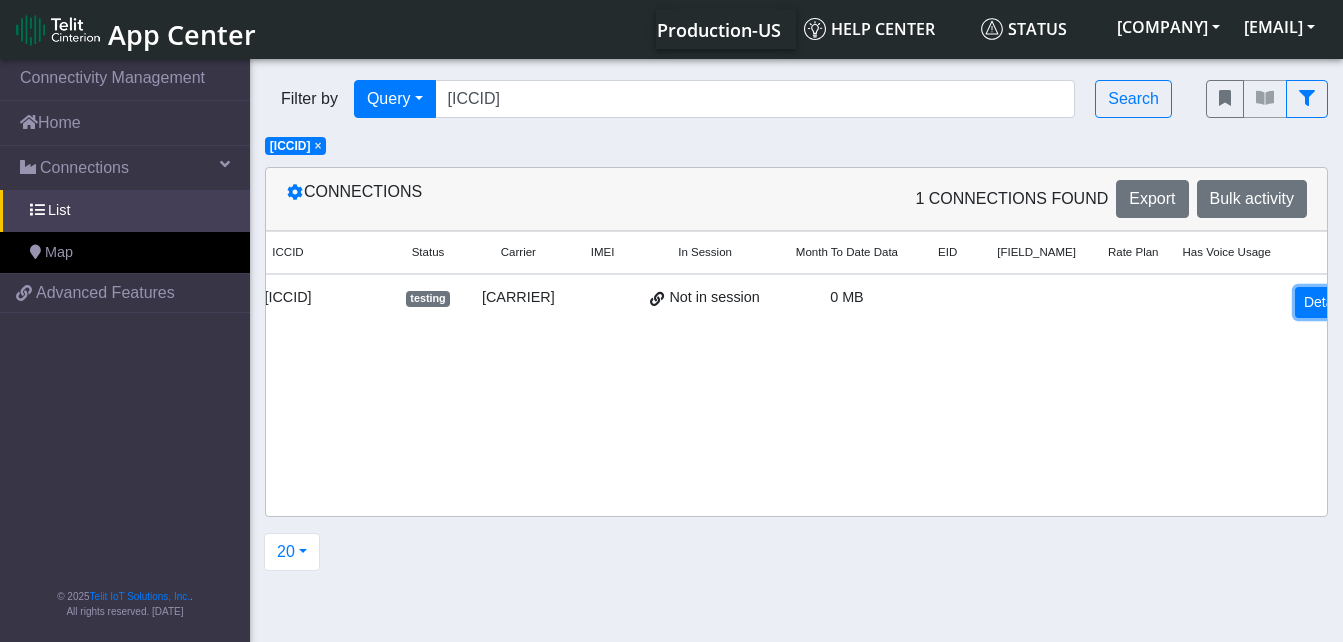 click on "Detail" at bounding box center [1322, 302] 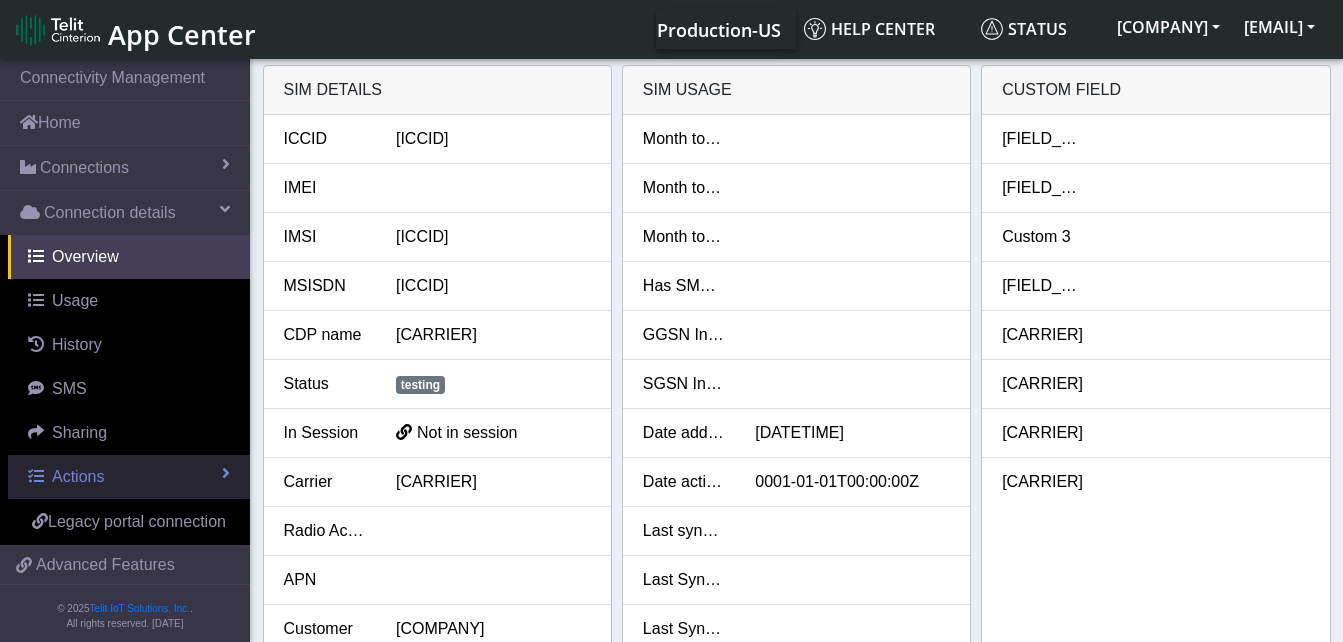 click on "Actions" at bounding box center [129, 477] 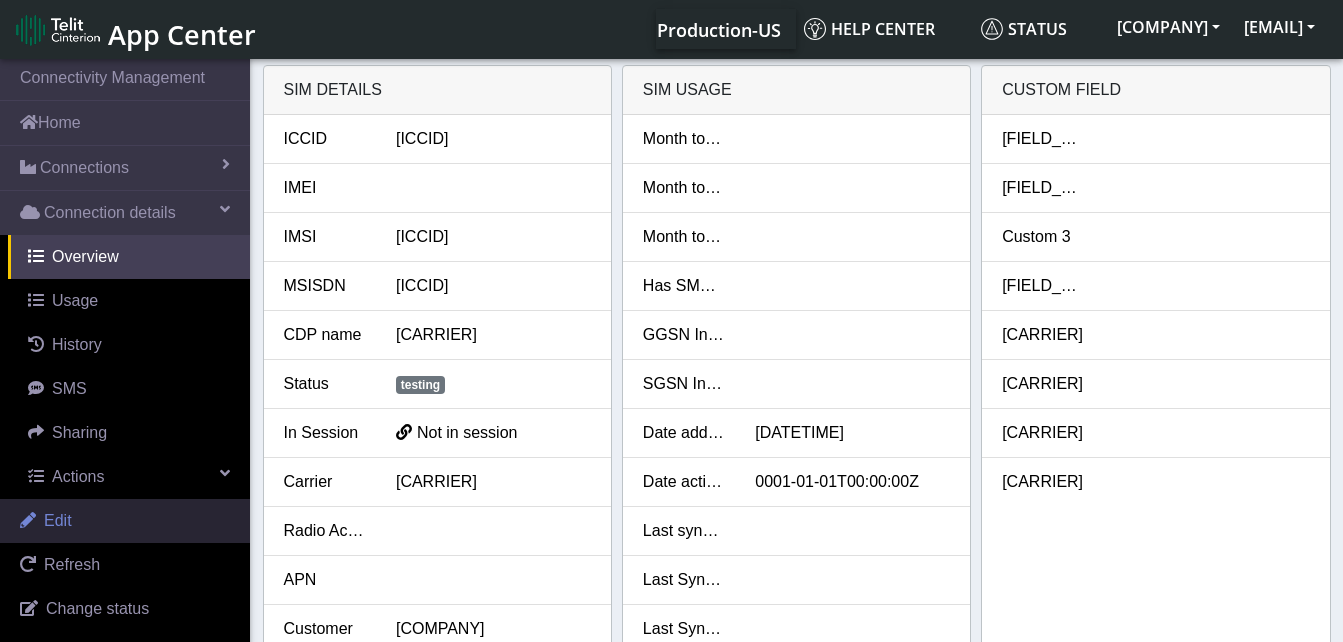 click on "Edit" at bounding box center (125, 521) 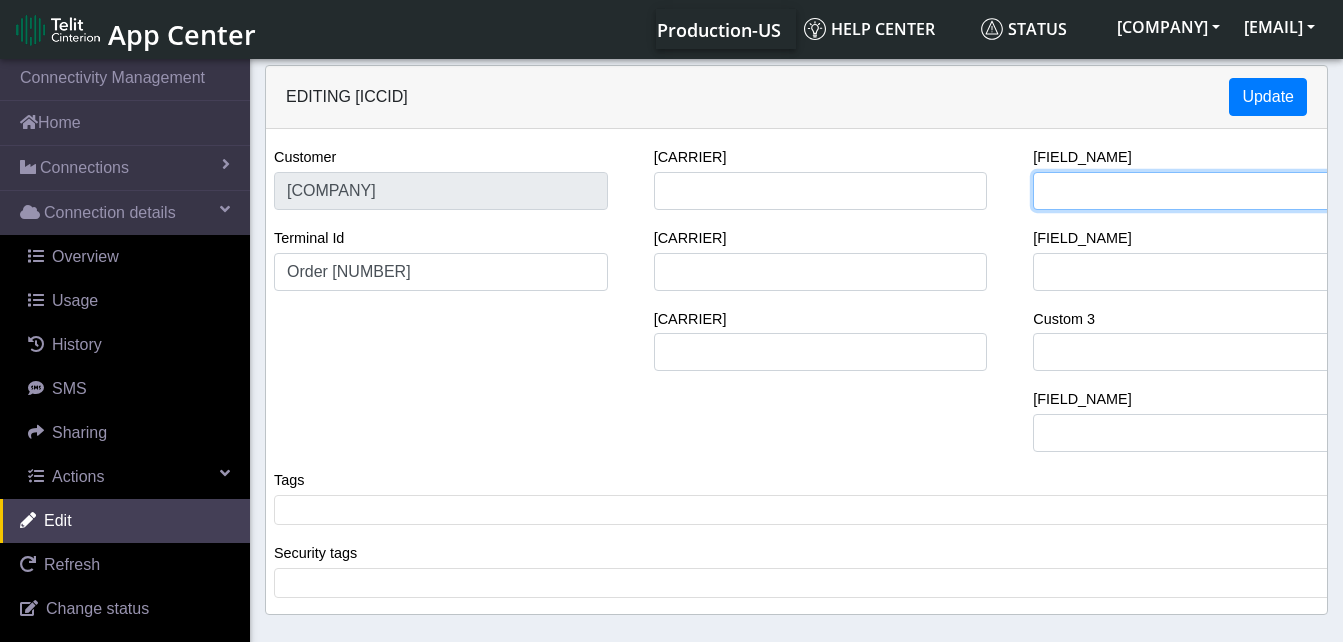 click on "[FIELD_NAME]" at bounding box center (1200, 191) 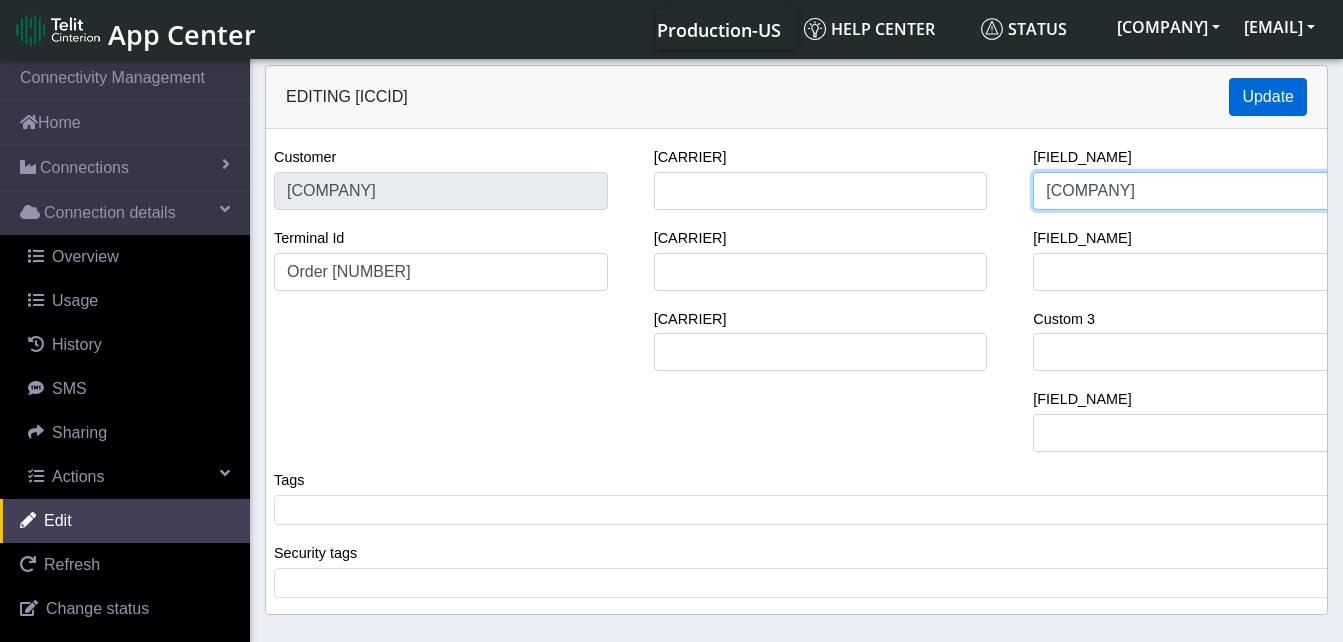 type on "[COMPANY]" 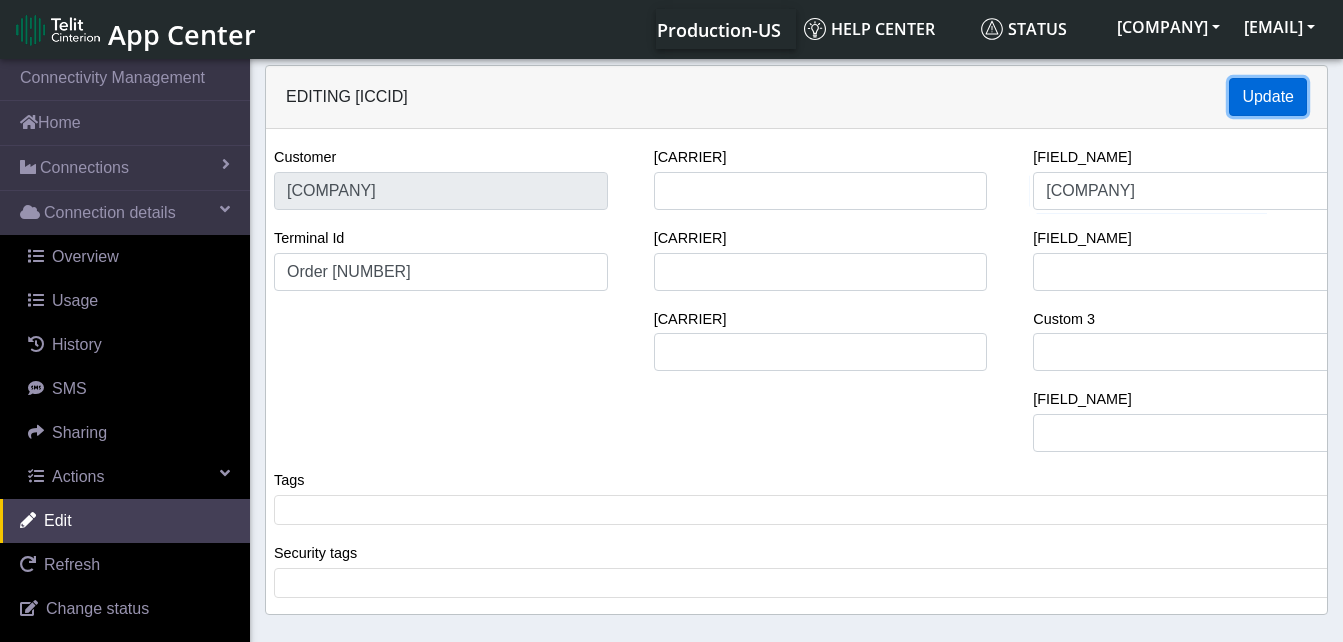 click on "Update" 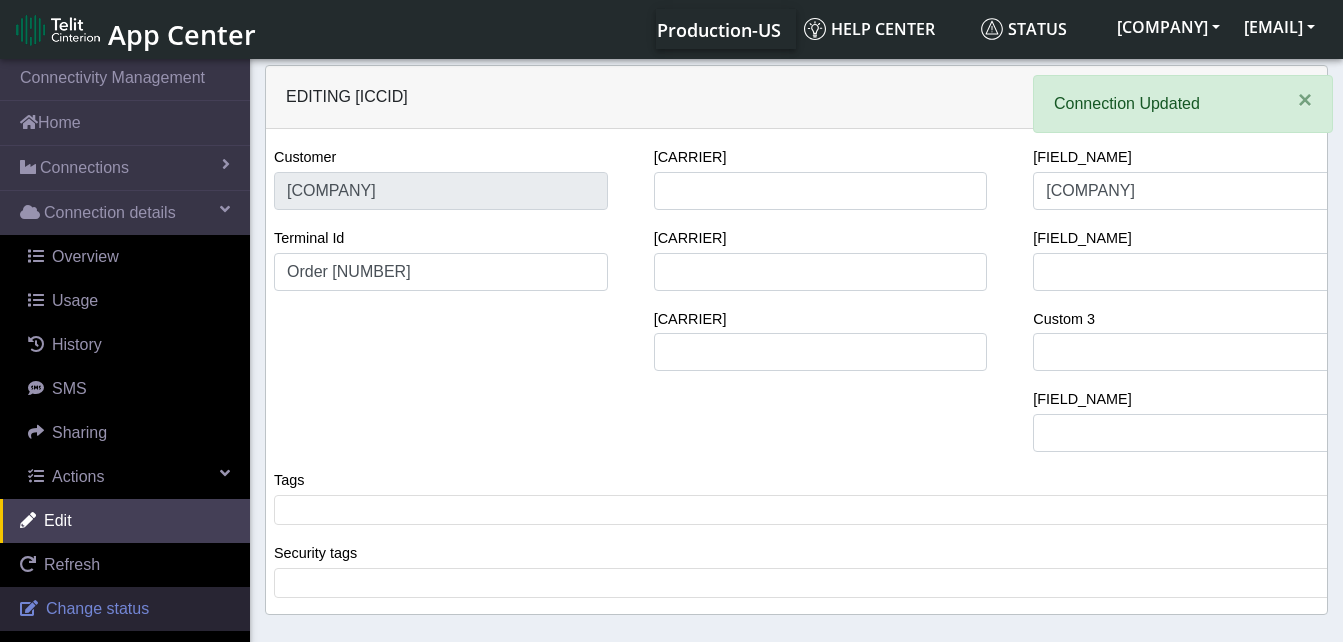 click on "Change status" at bounding box center [97, 608] 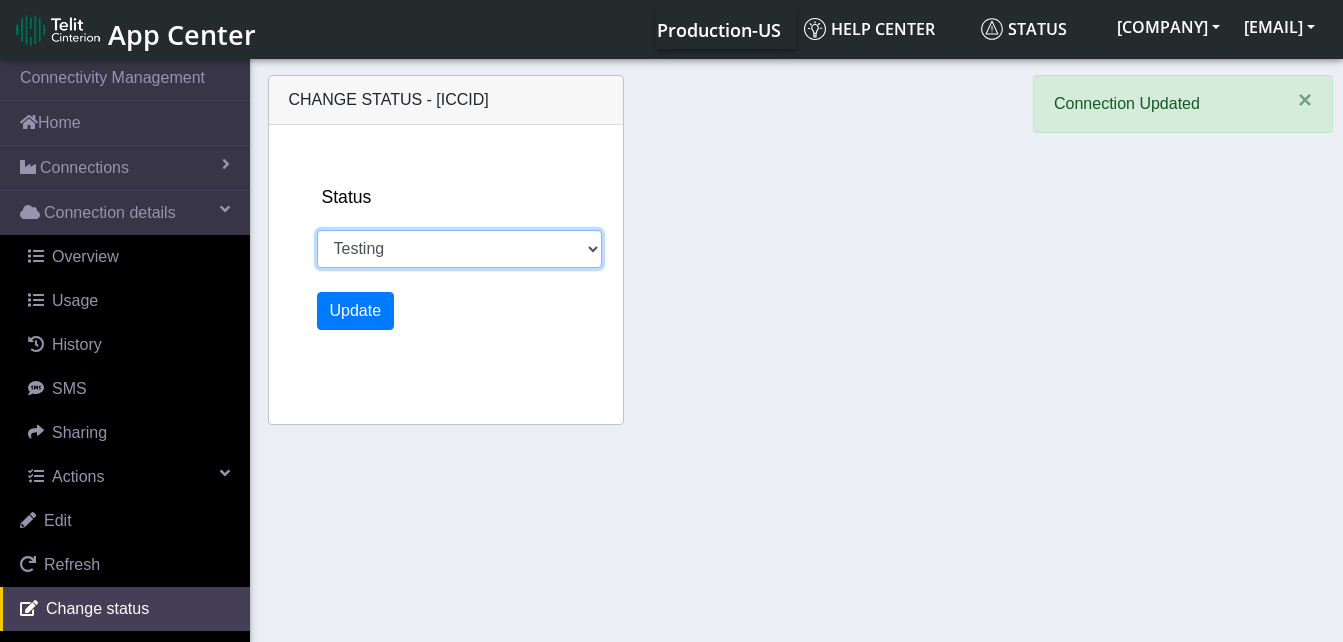 click on "Activated Ready Deactivated Inventory Retired Testing" at bounding box center (459, 249) 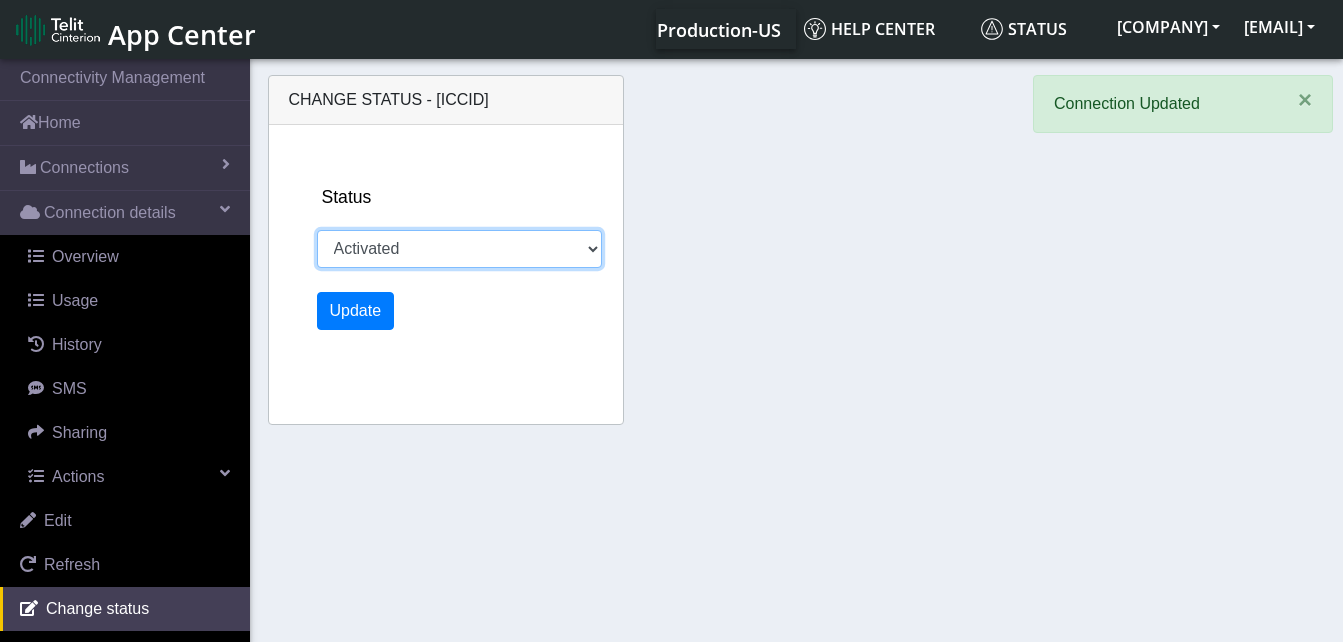 click on "Activated Ready Deactivated Inventory Retired Testing" at bounding box center (459, 249) 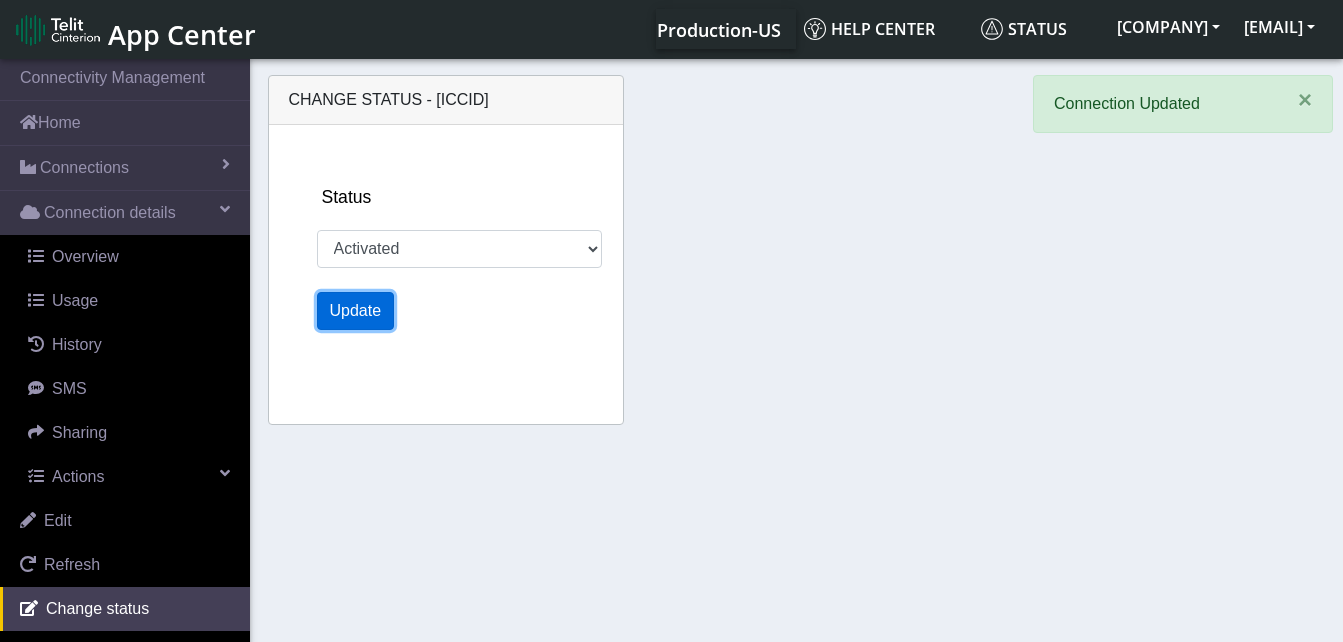 click on "Update" 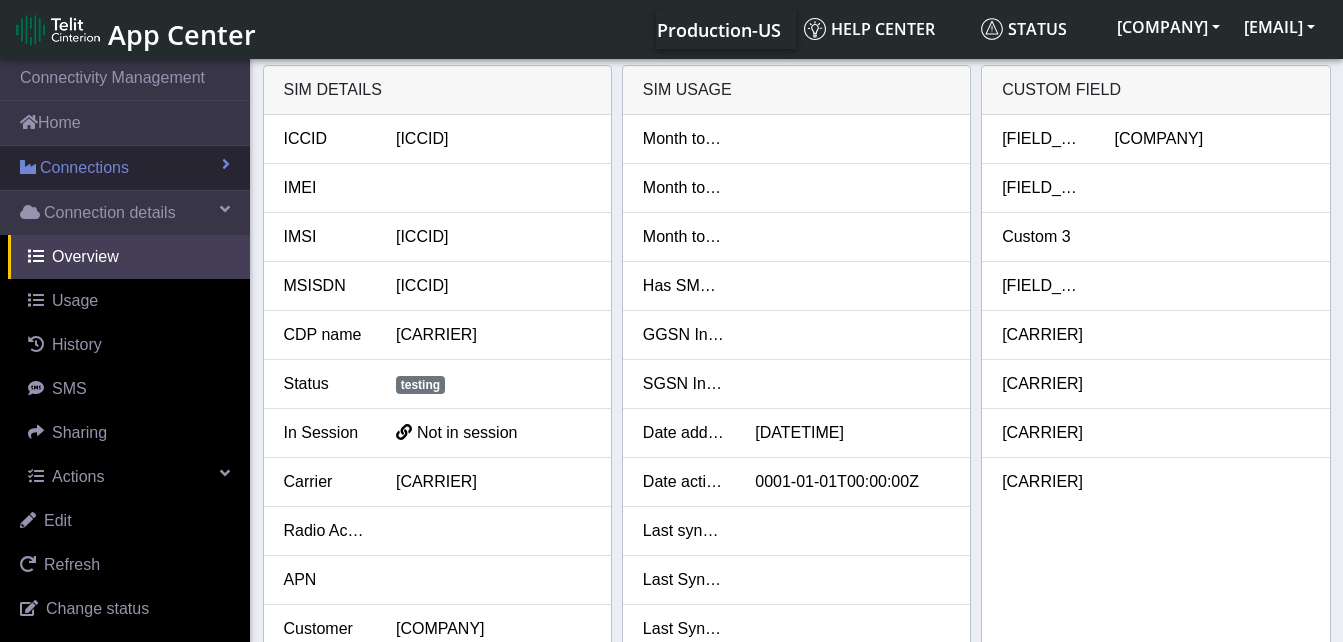 click on "Connections" at bounding box center (125, 168) 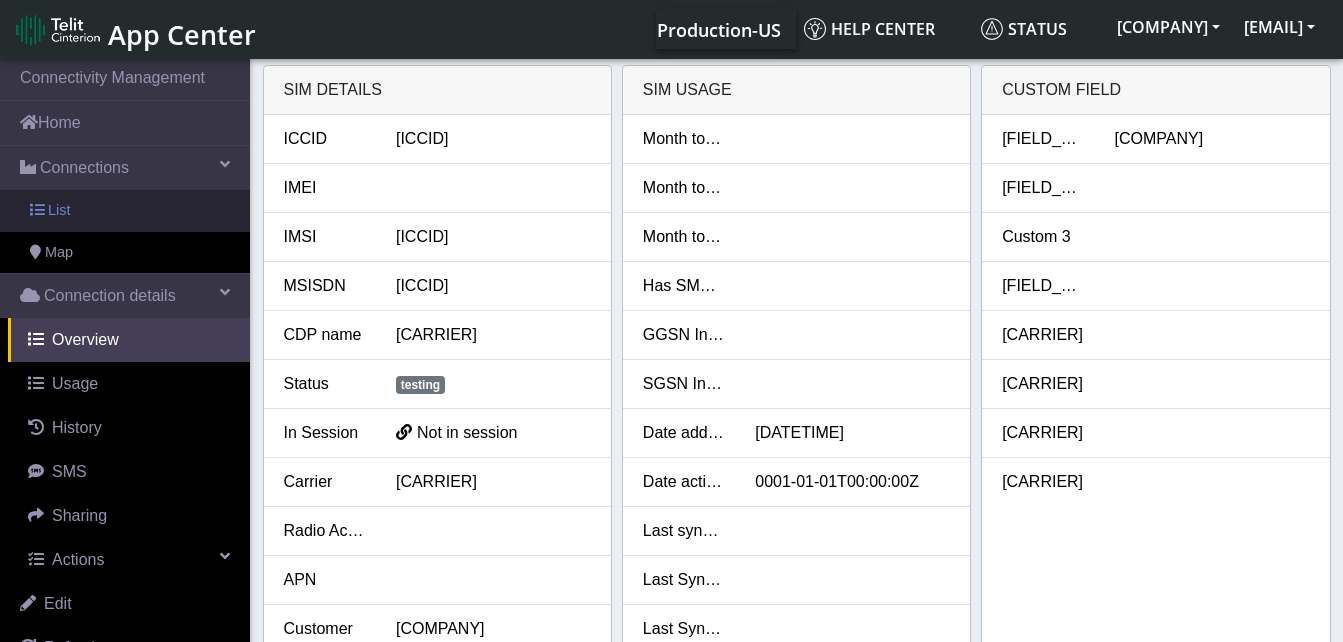 click on "List" at bounding box center (125, 211) 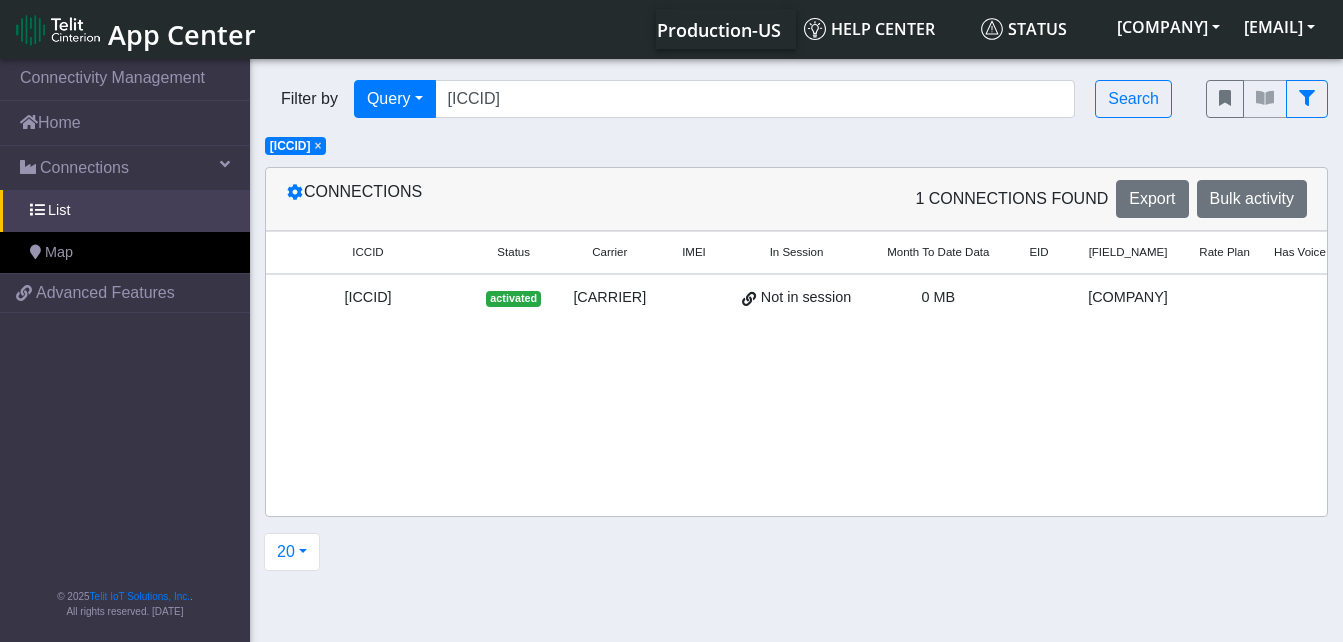 click on "×" 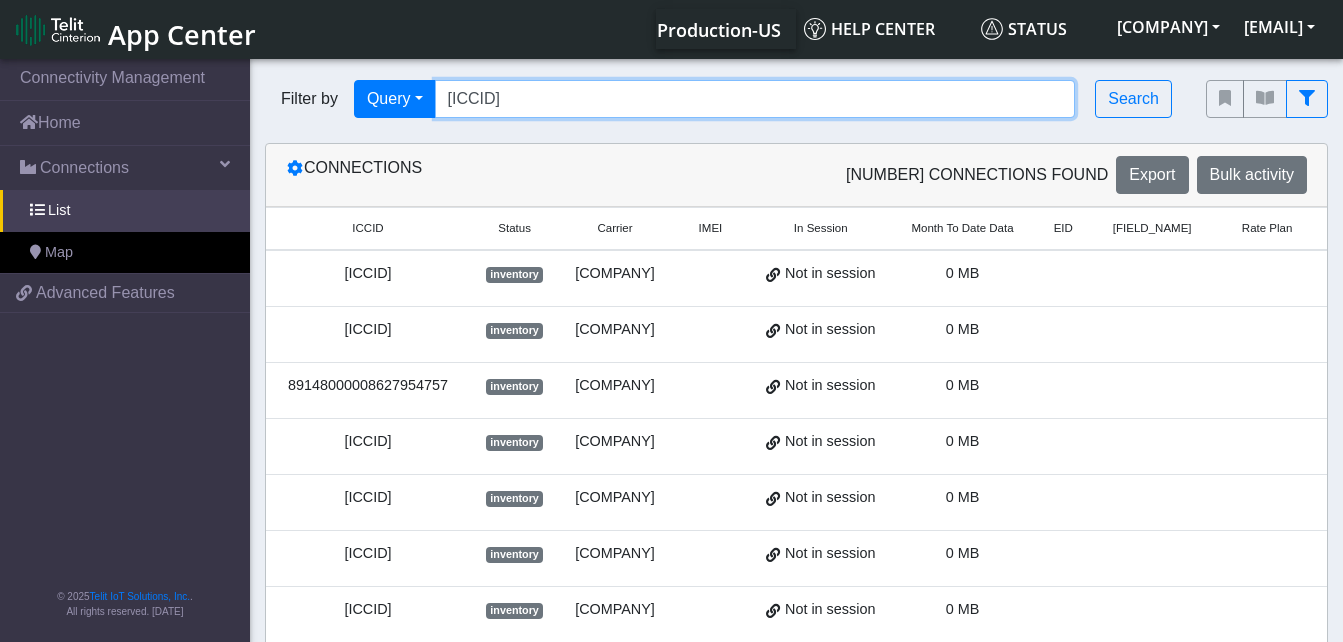 click on "[ICCID]" at bounding box center [755, 99] 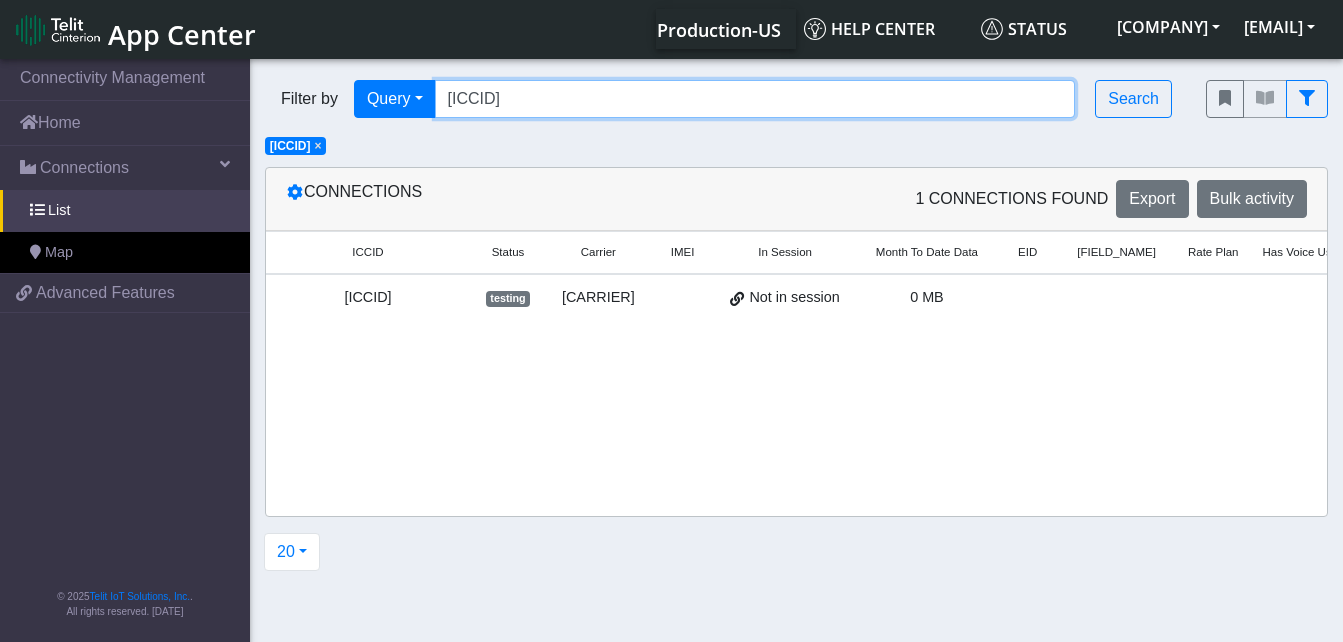 scroll, scrollTop: 0, scrollLeft: 80, axis: horizontal 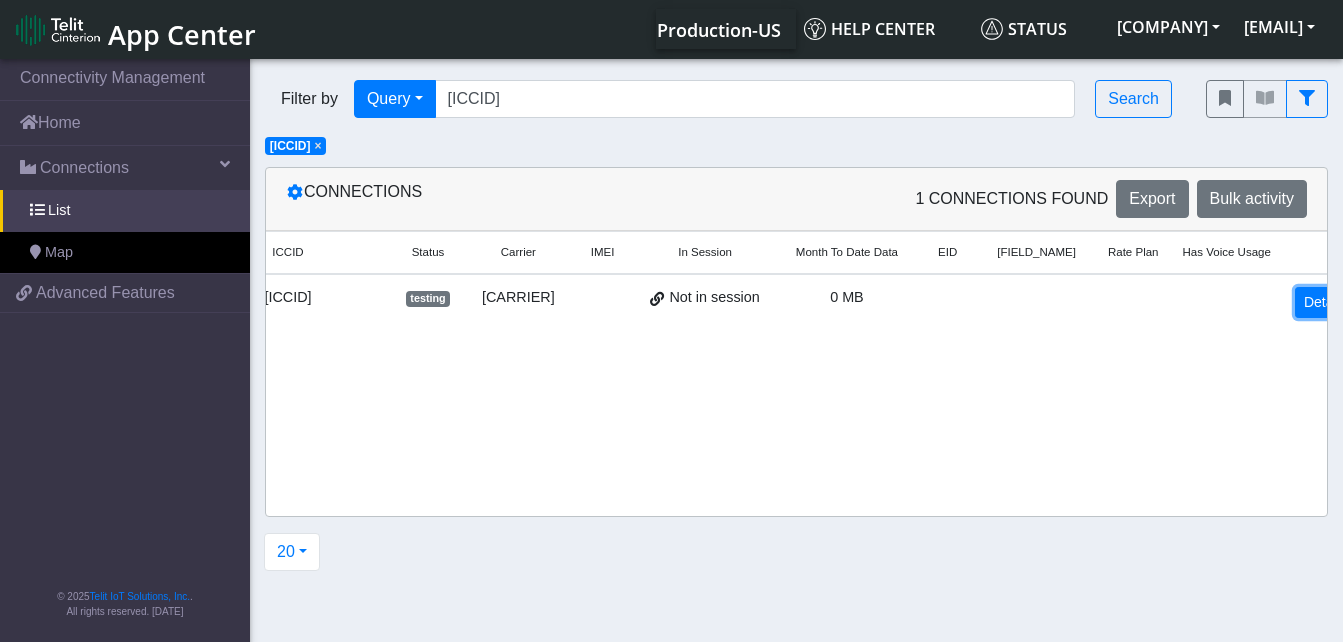 click on "Detail" at bounding box center [1322, 302] 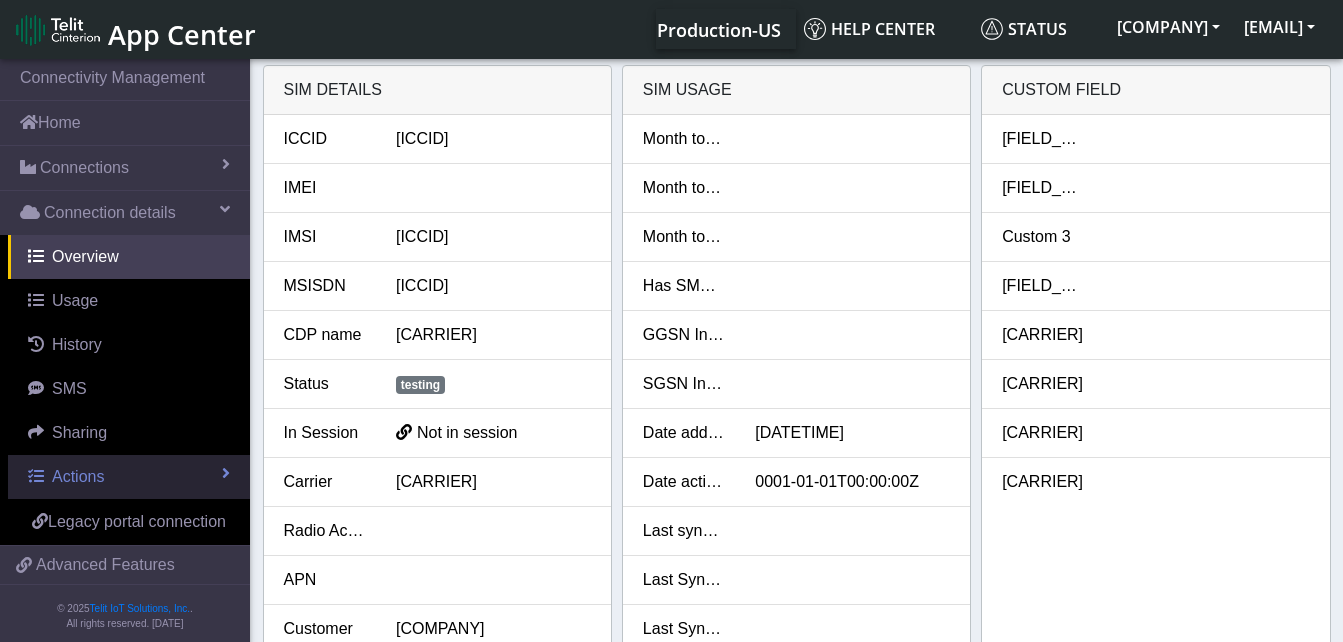 click on "Actions" at bounding box center [78, 476] 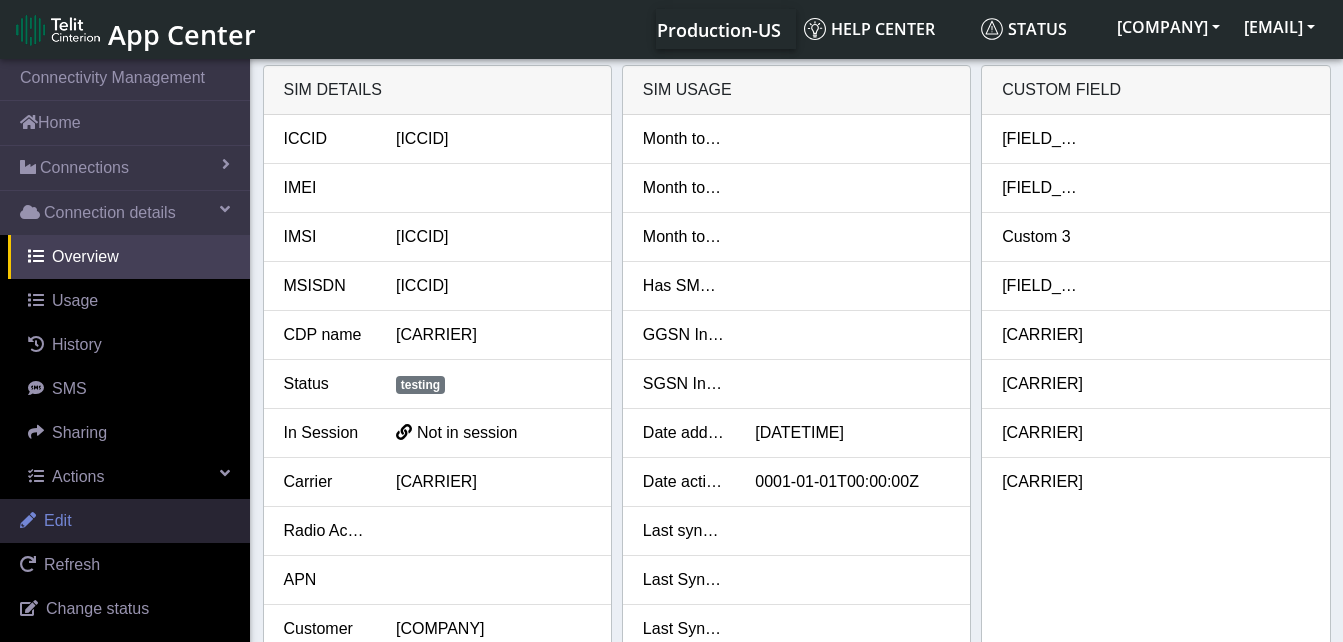 click on "Edit" at bounding box center (125, 521) 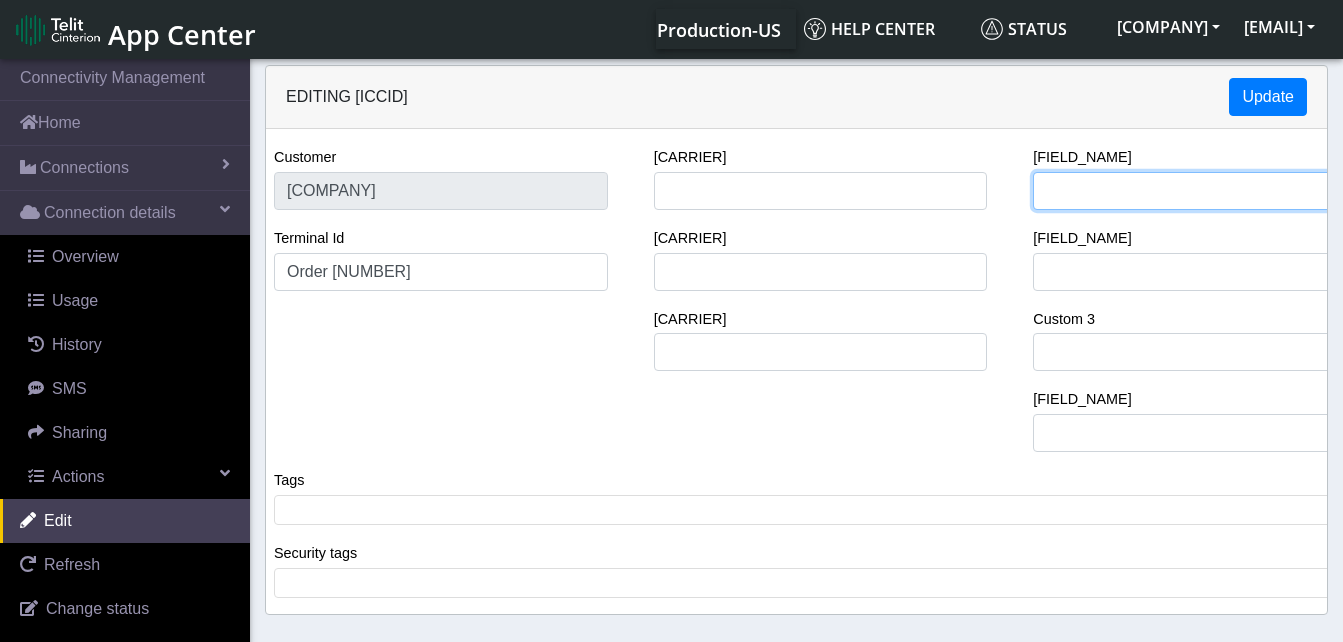 click on "[FIELD_NAME]" at bounding box center [1200, 191] 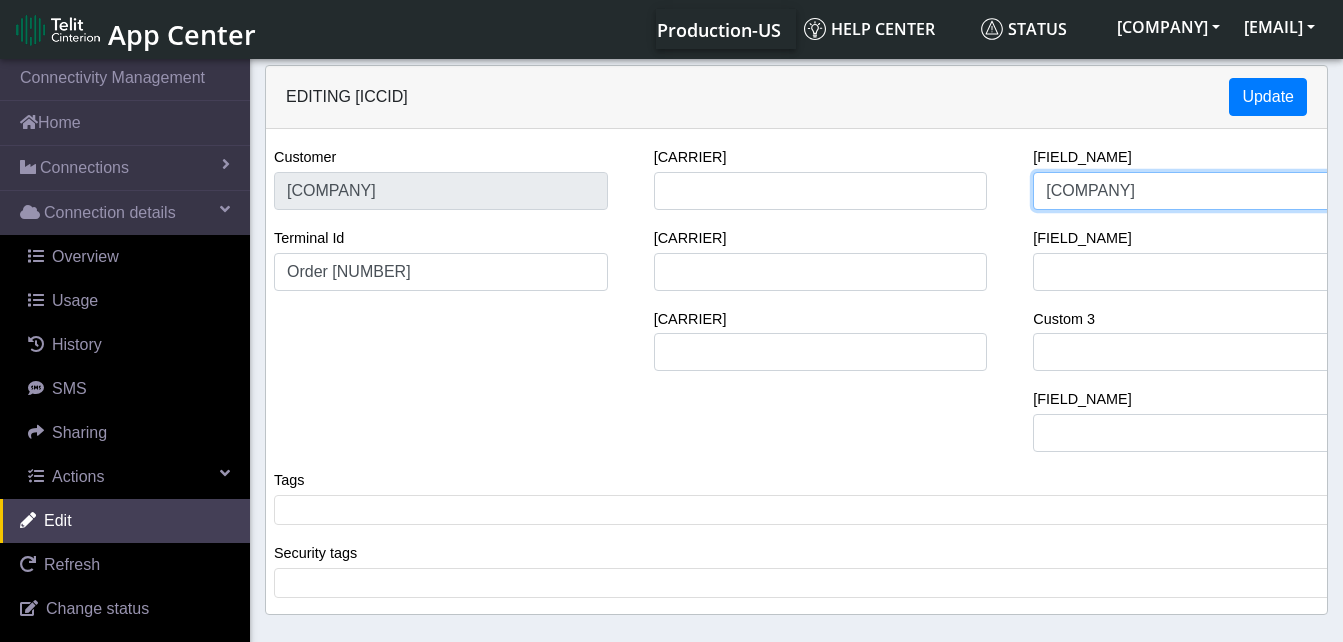 type on "[COMPANY]" 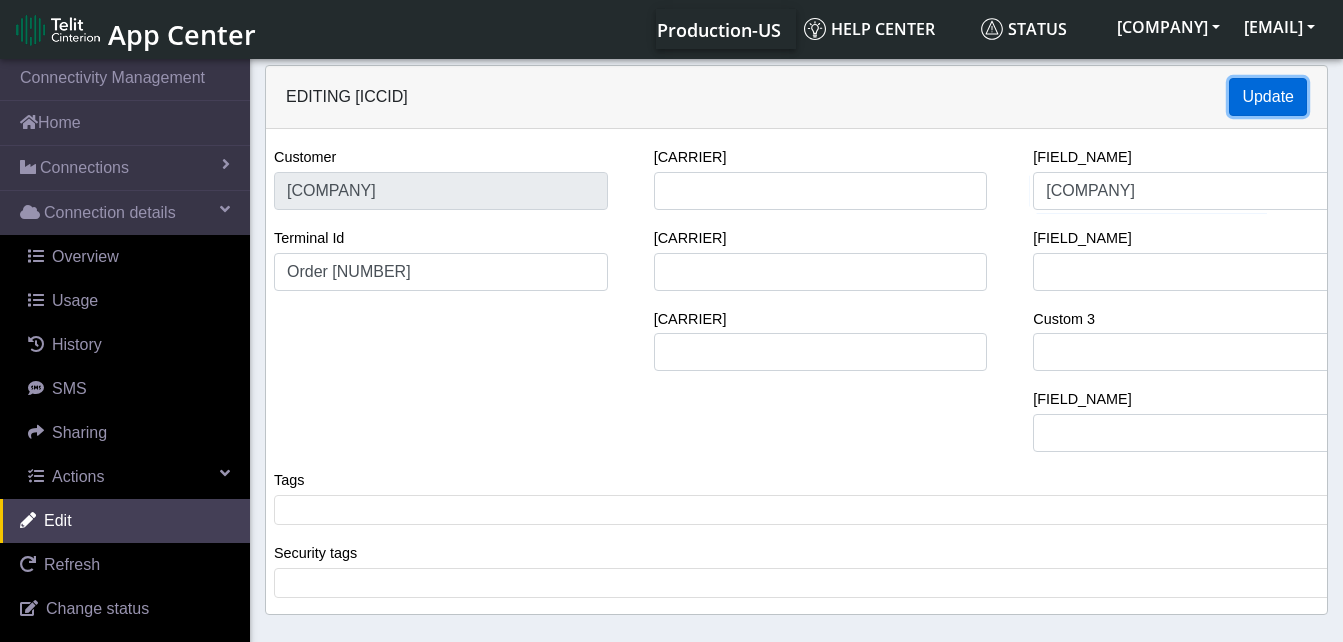 click on "Update" 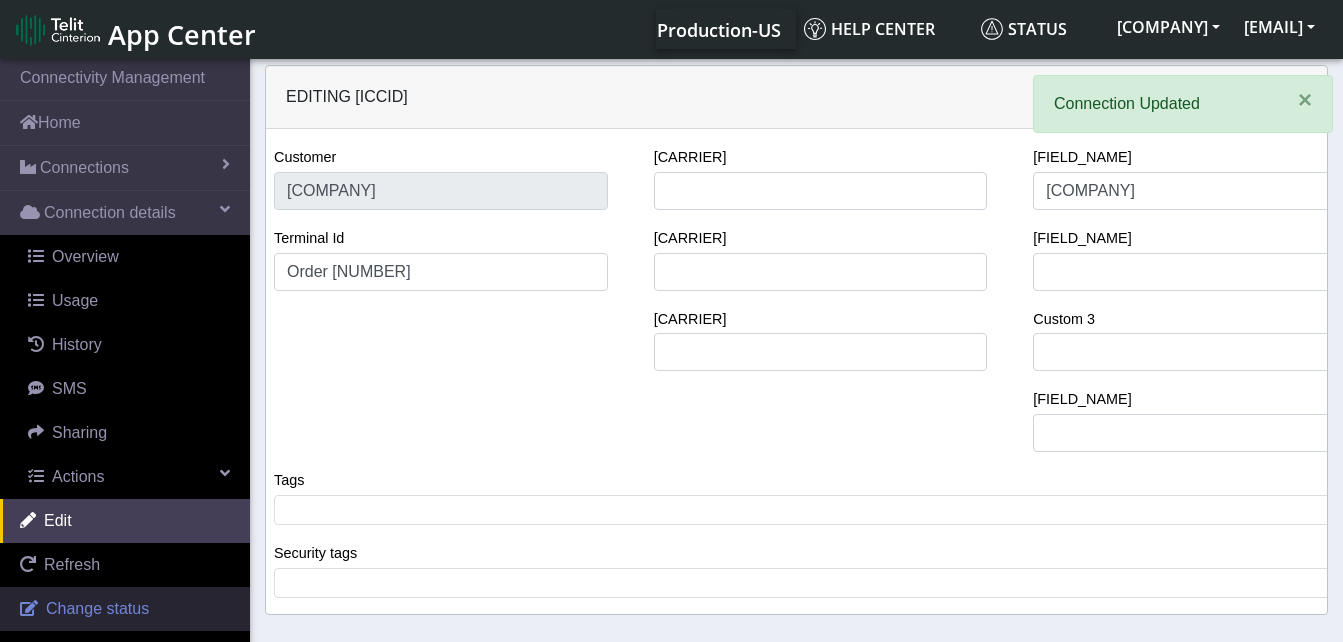click on "Change status" at bounding box center (97, 608) 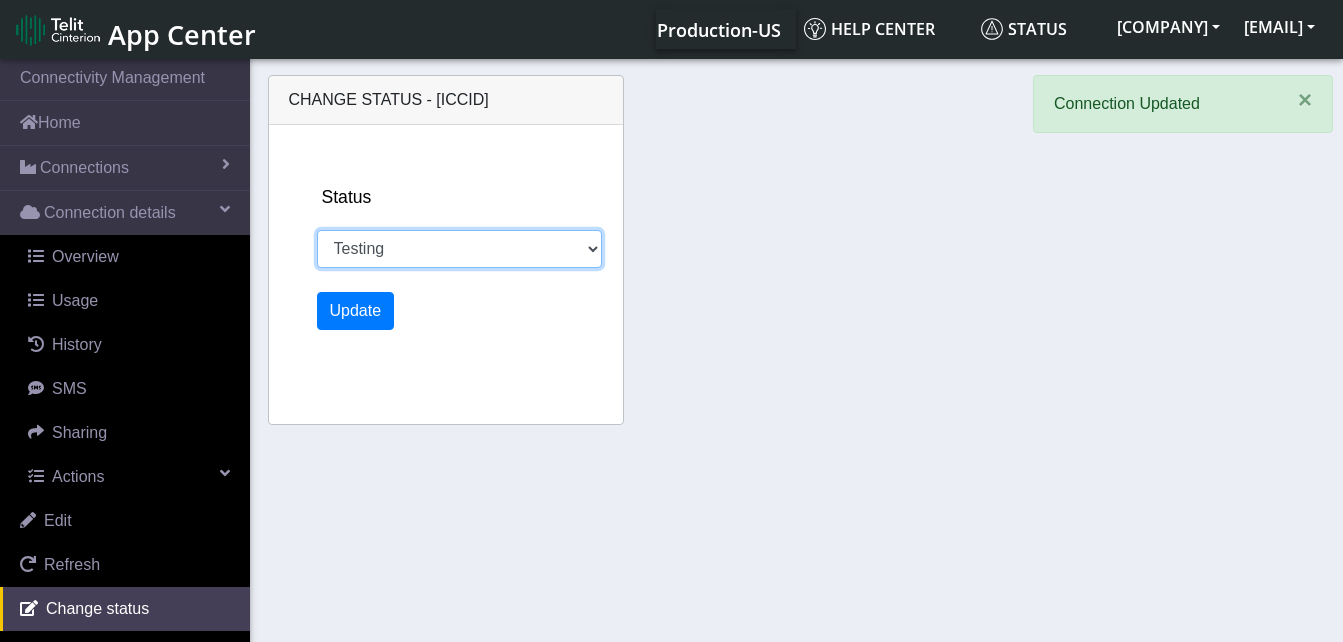click on "Activated Ready Deactivated Inventory Retired Testing" at bounding box center [459, 249] 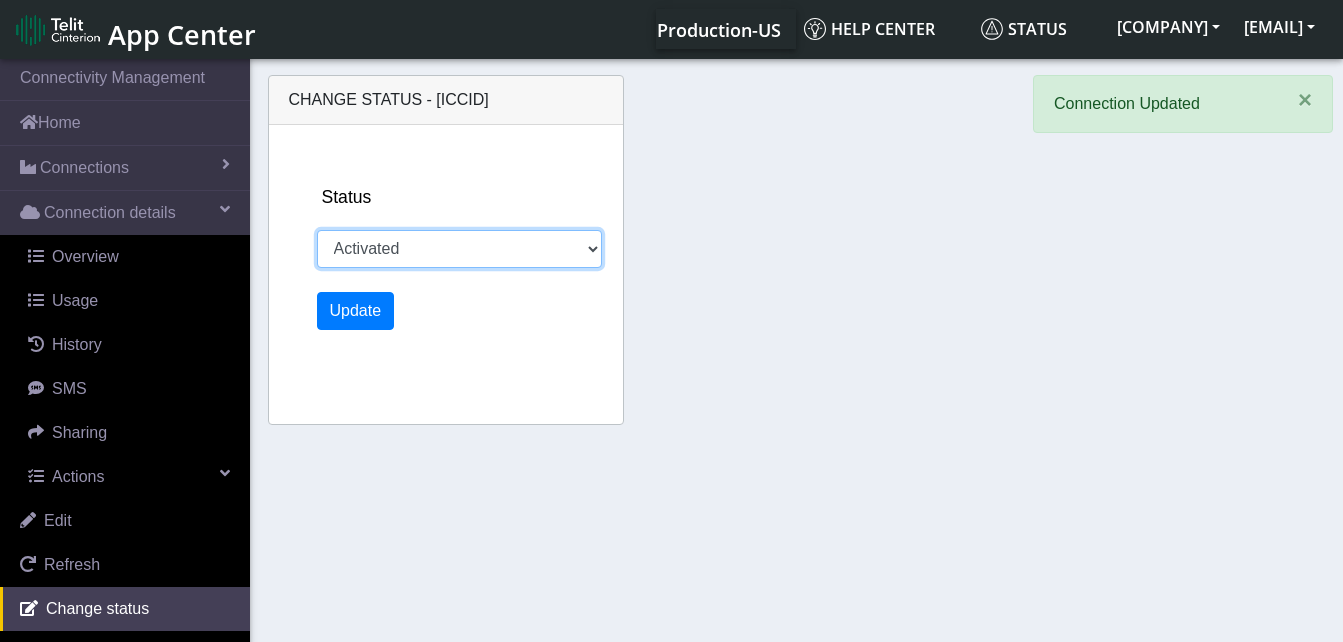 click on "Activated Ready Deactivated Inventory Retired Testing" at bounding box center (459, 249) 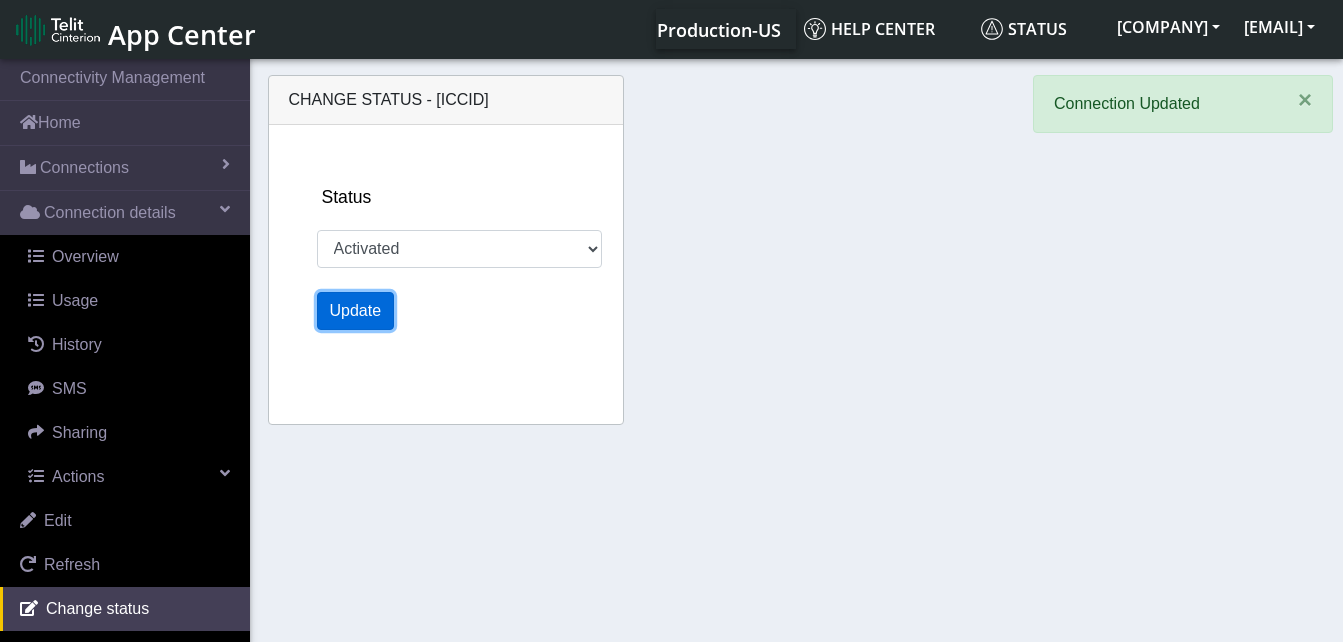 click on "Update" 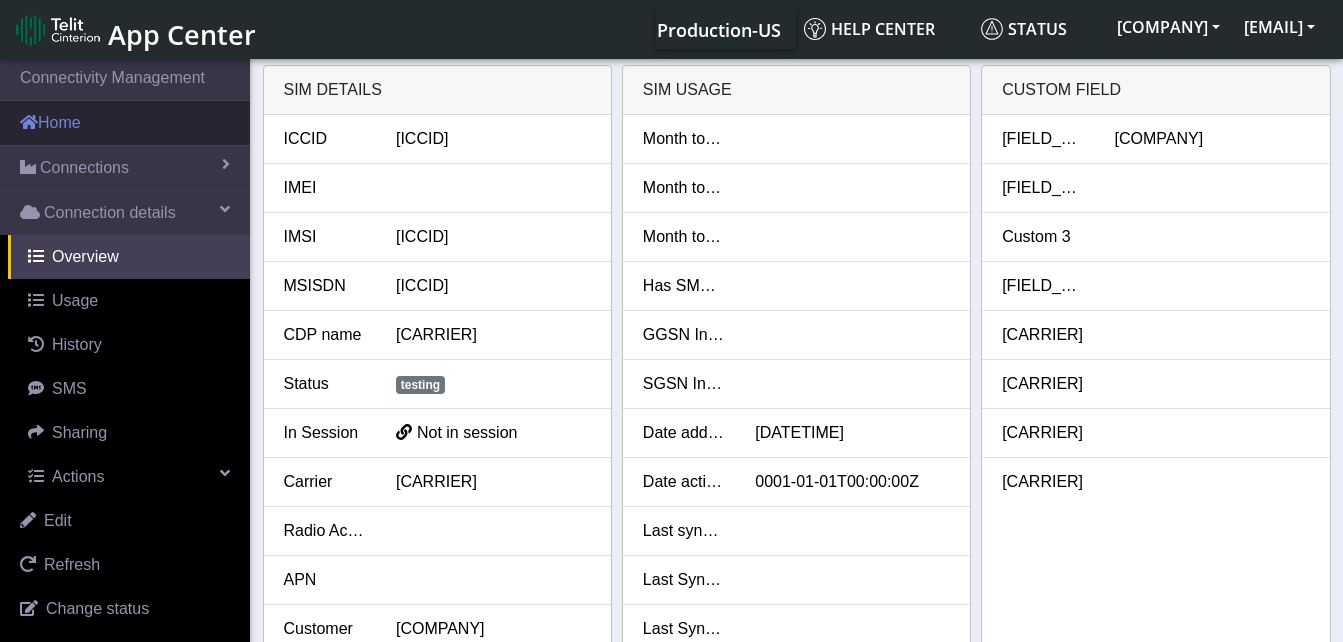 click on "Home" at bounding box center (125, 123) 